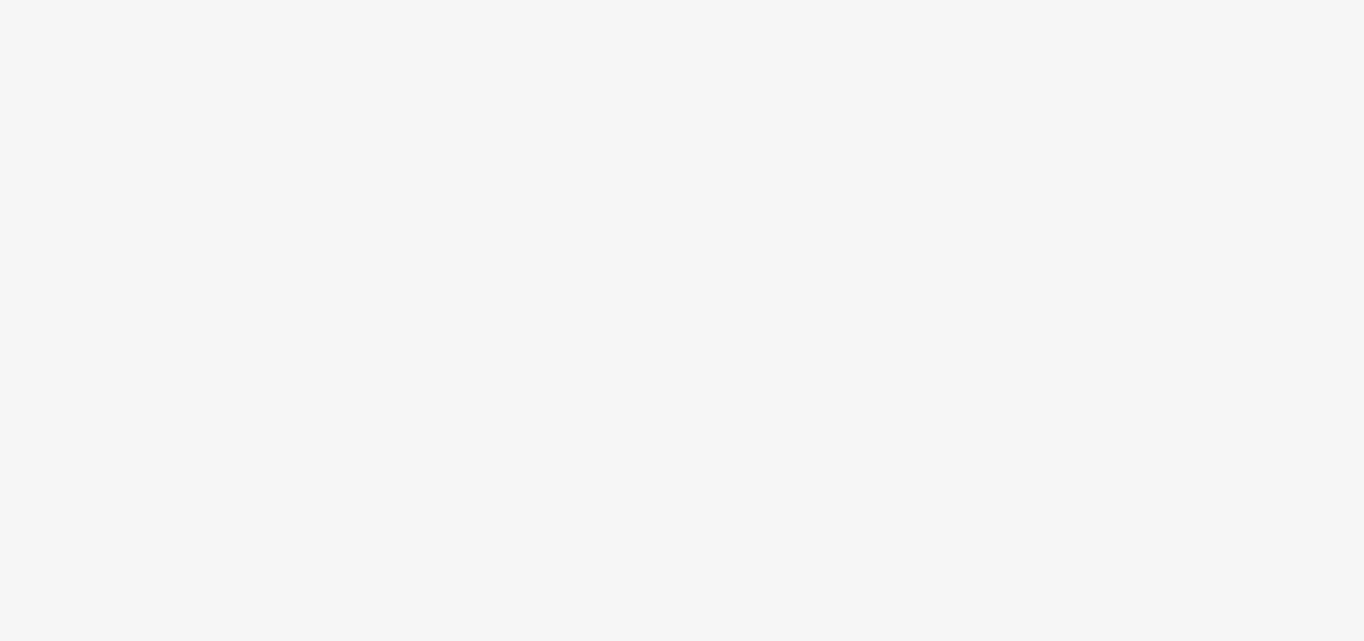 scroll, scrollTop: 0, scrollLeft: 0, axis: both 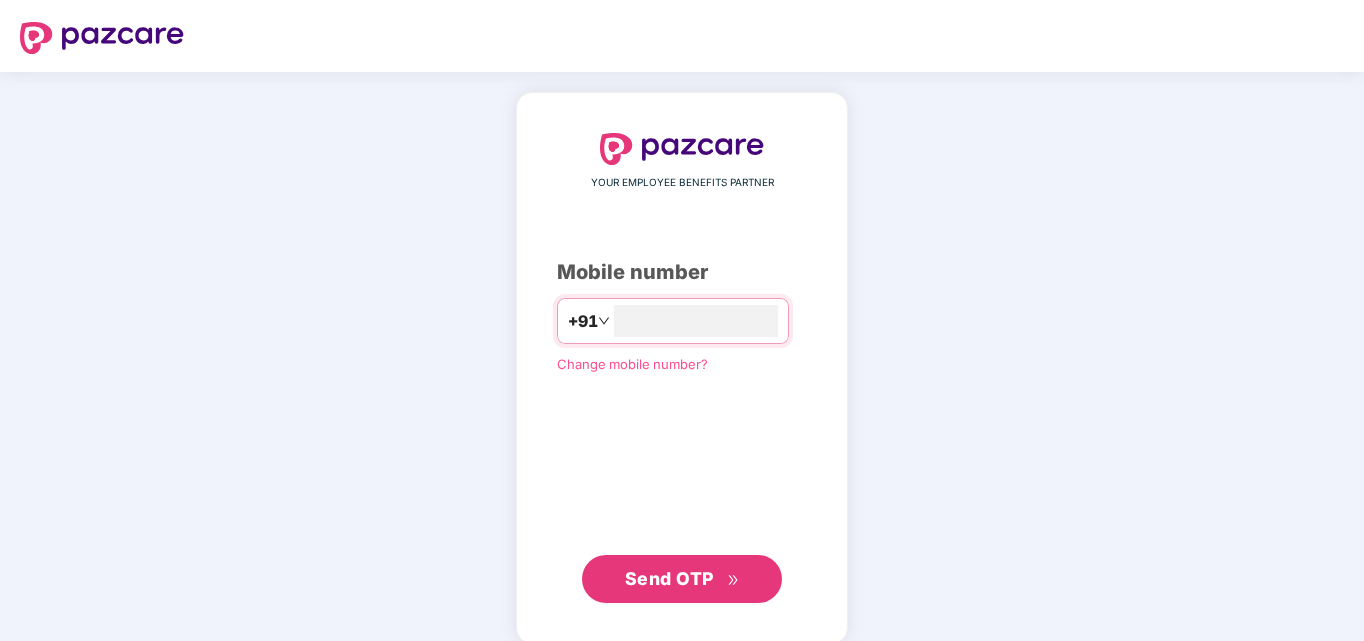 type on "**********" 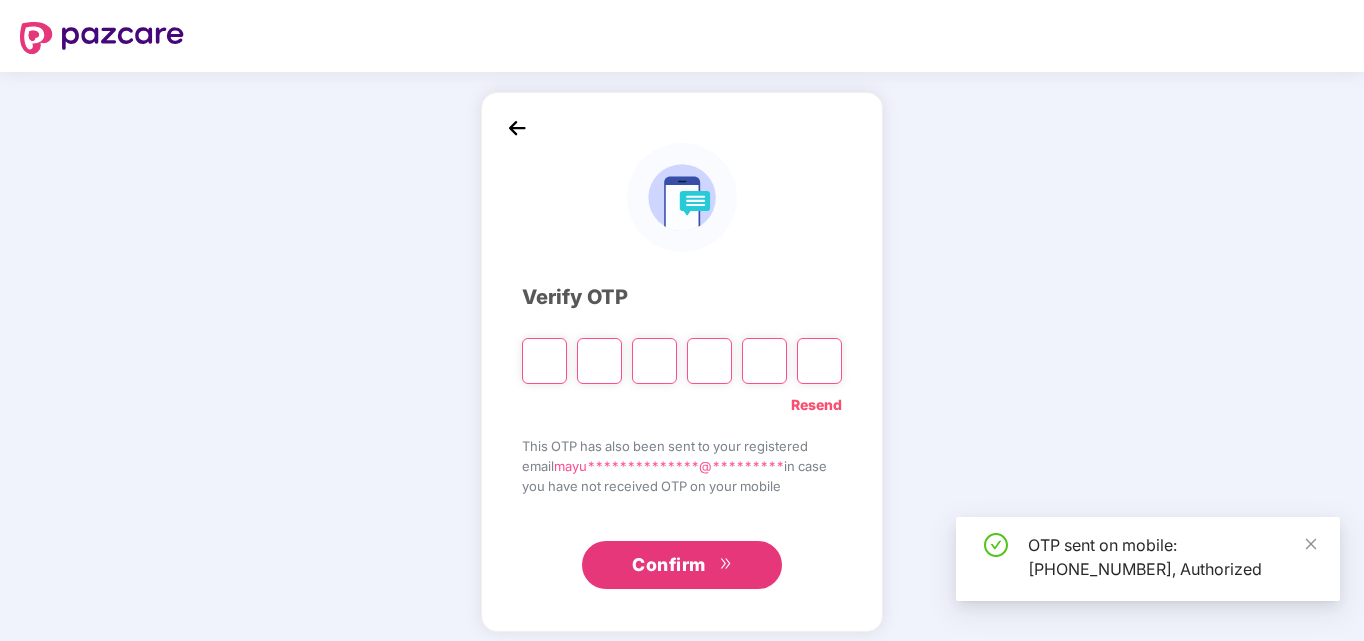 click at bounding box center [544, 361] 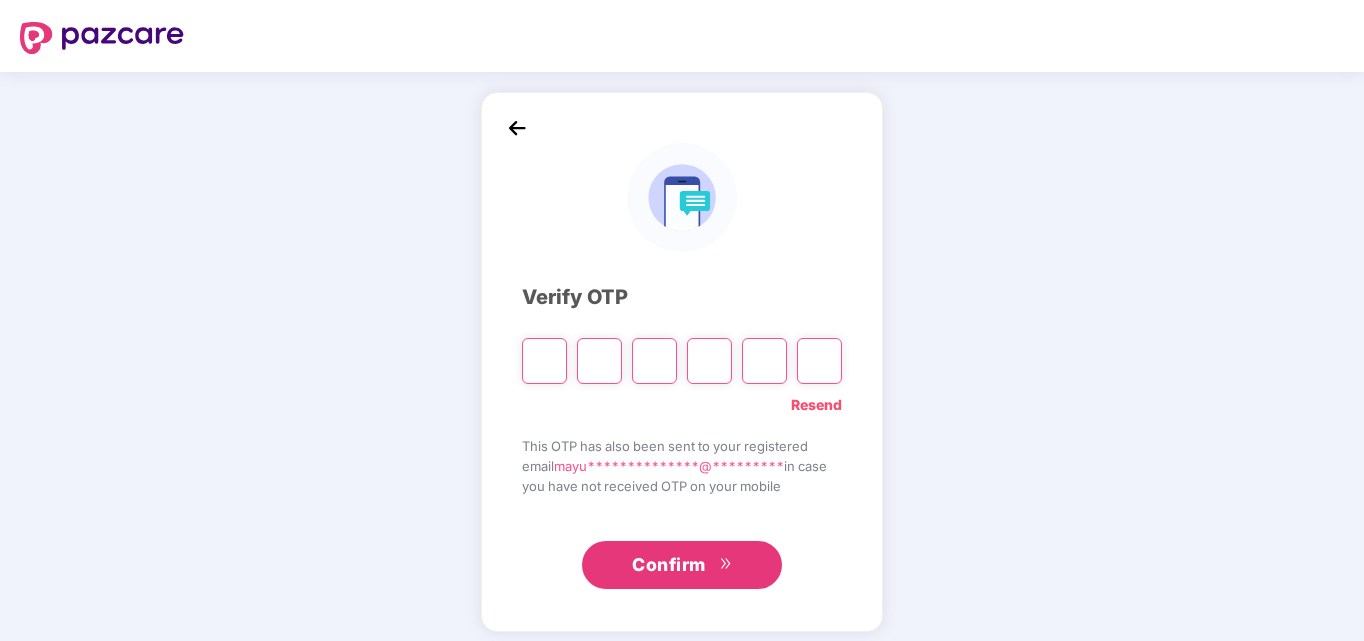 type on "*" 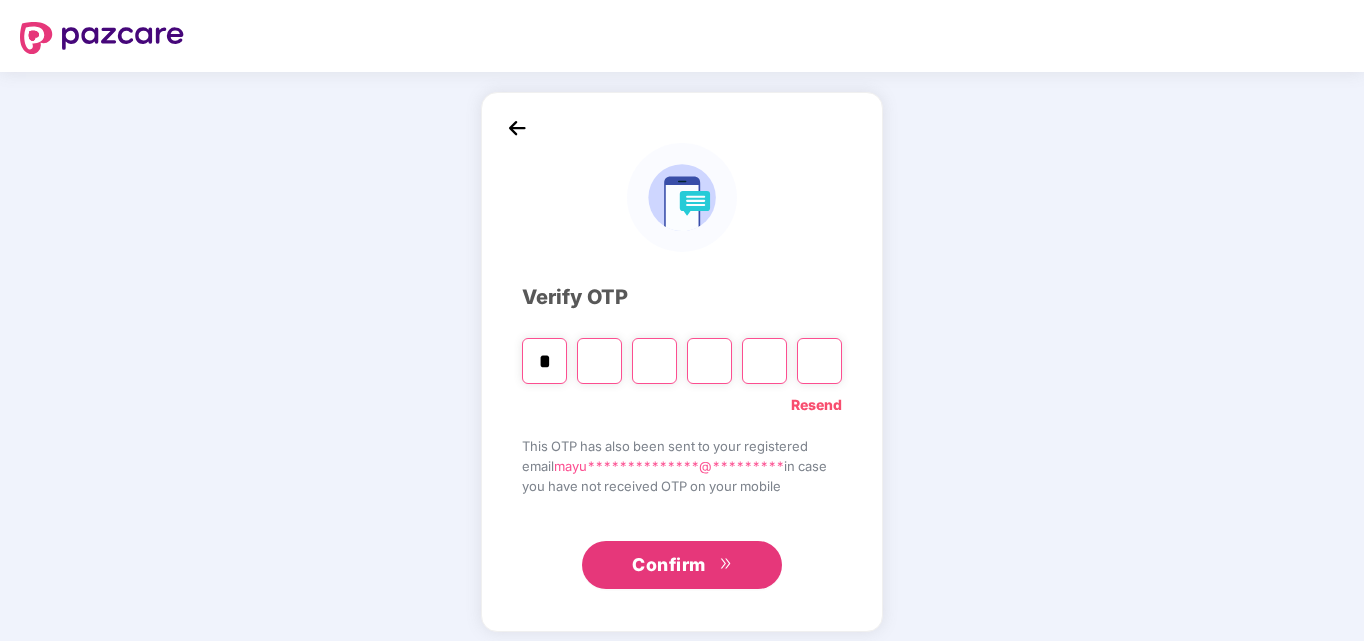 type on "*" 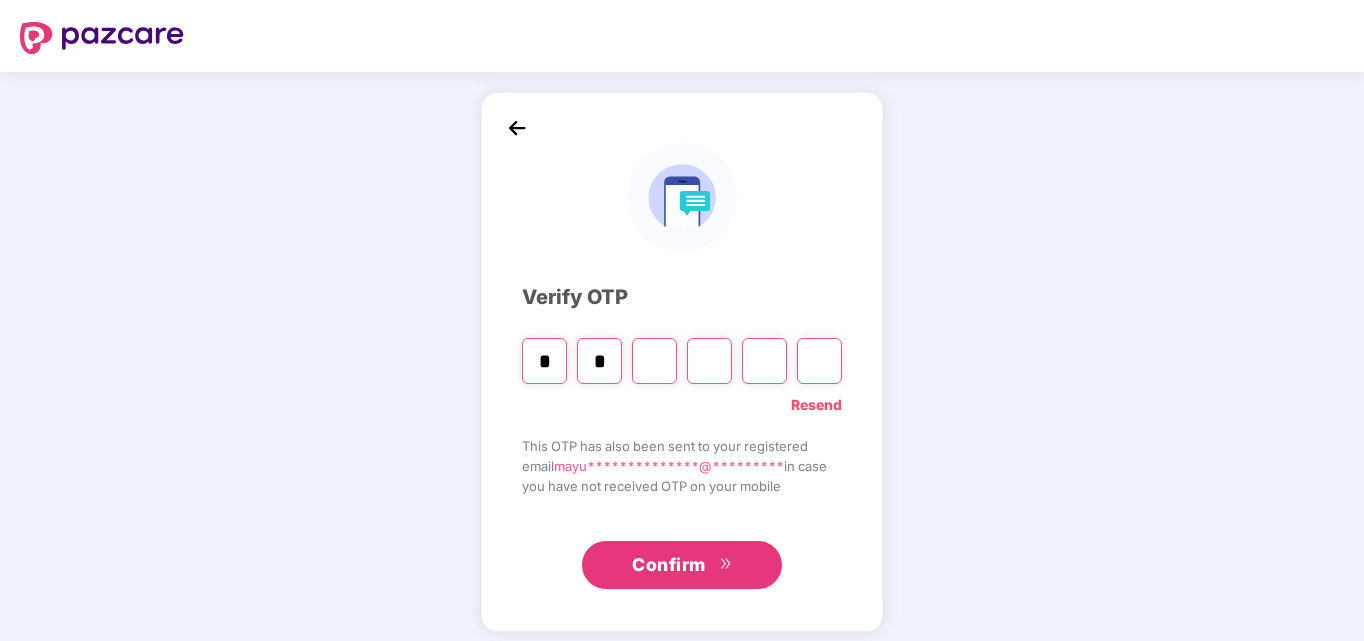 type on "*" 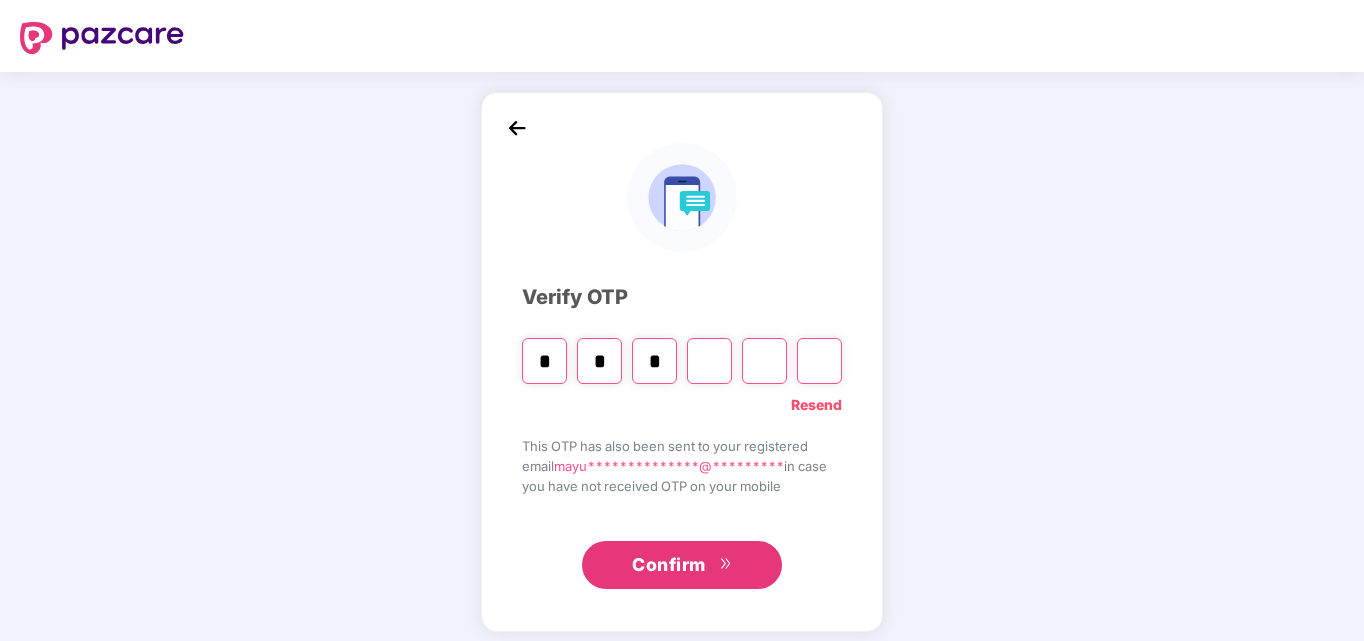 type on "*" 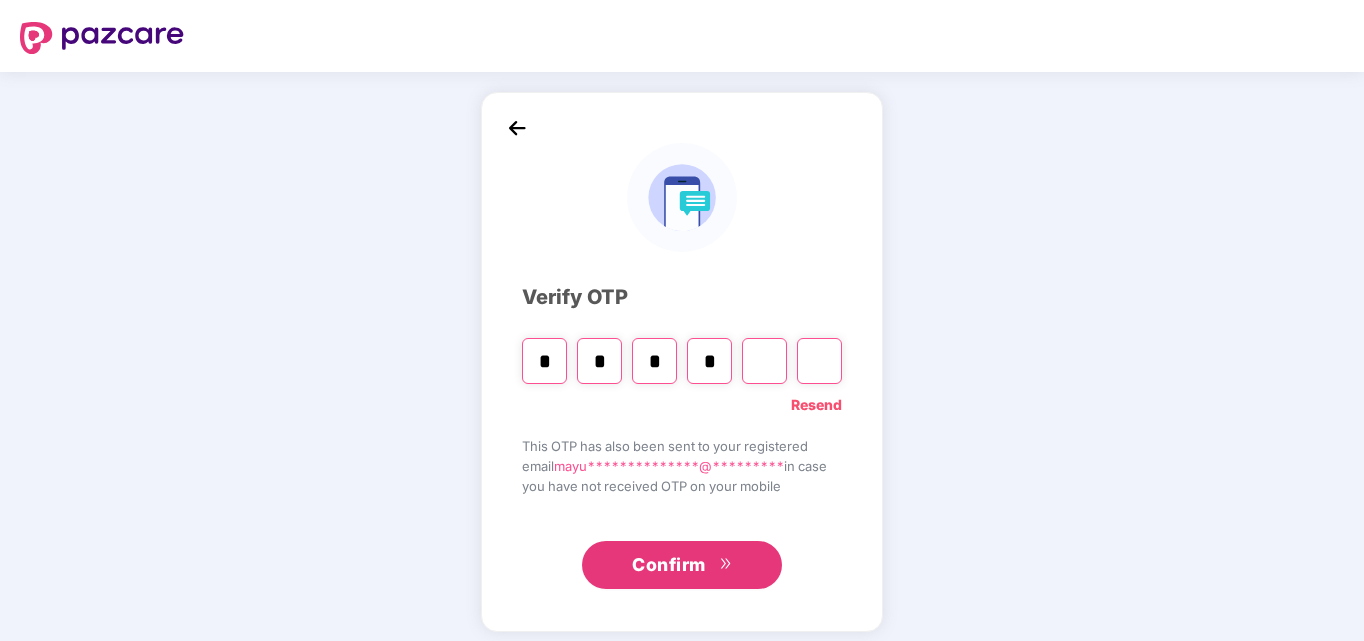 type on "*" 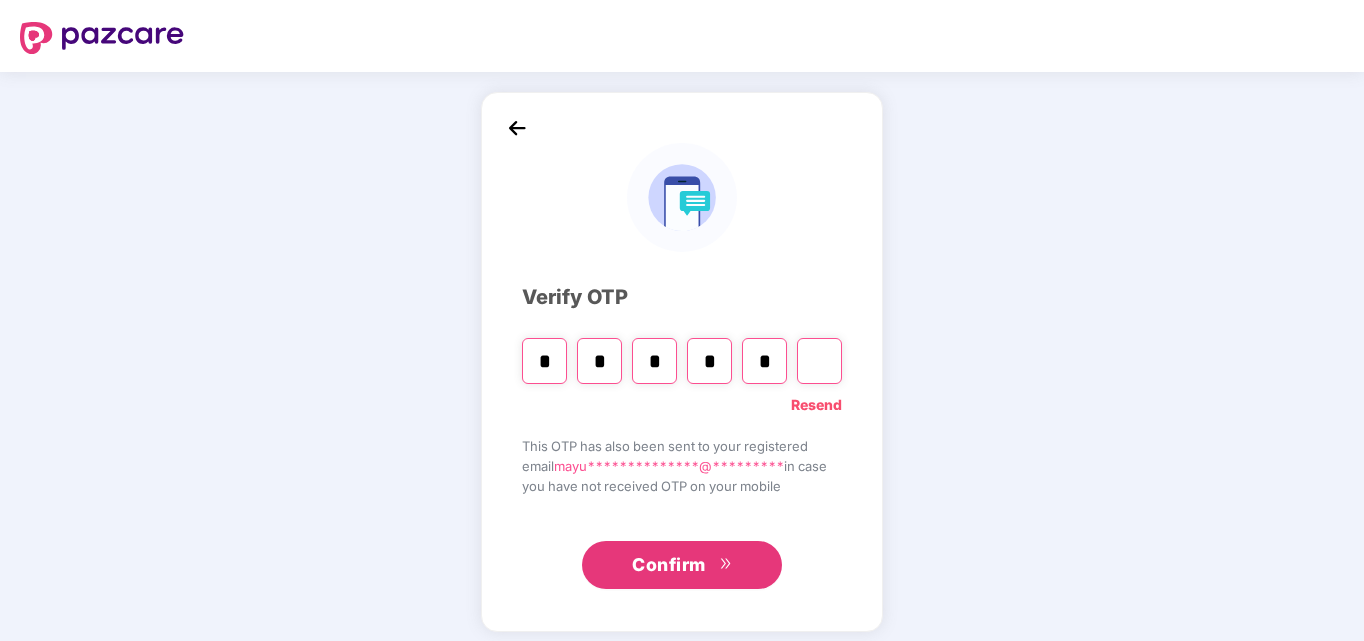 type on "*" 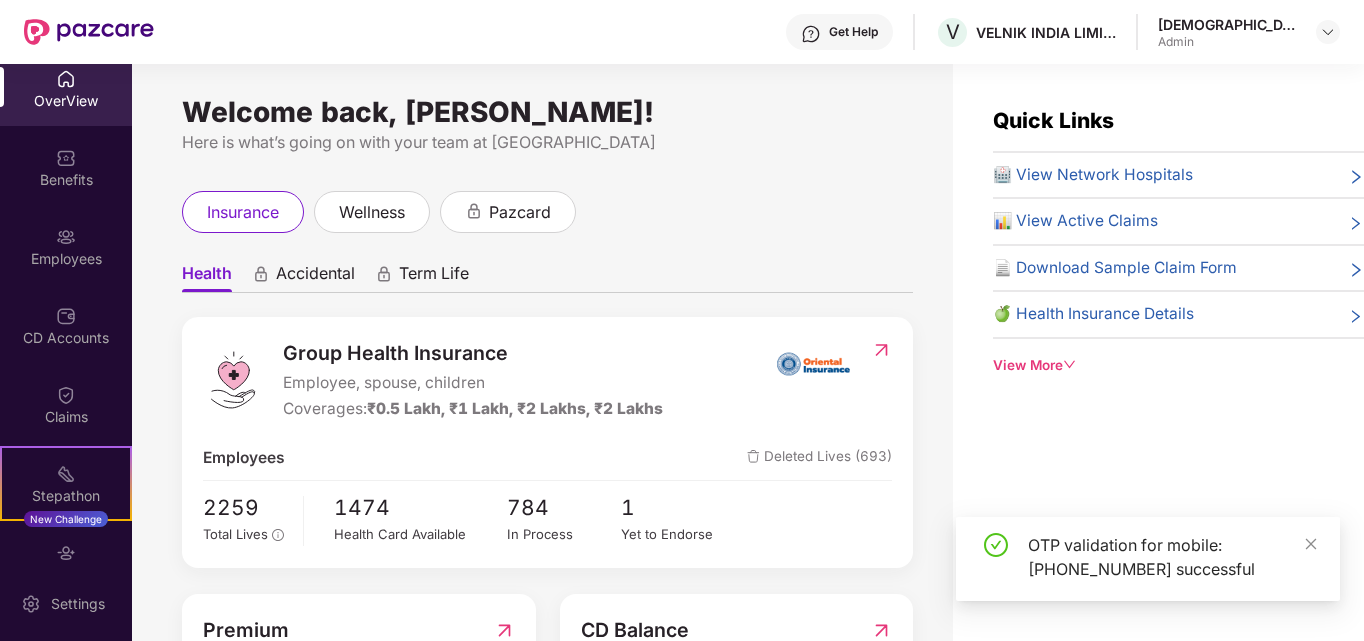 scroll, scrollTop: 200, scrollLeft: 0, axis: vertical 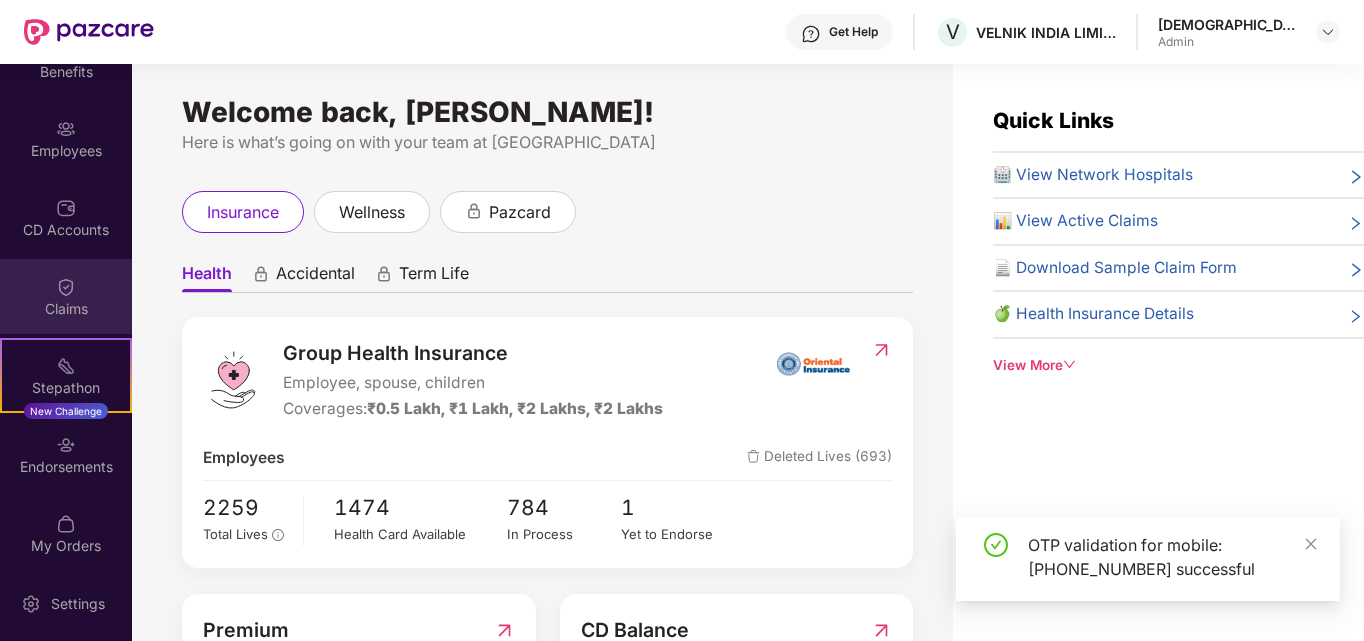 click on "Claims" at bounding box center [66, 309] 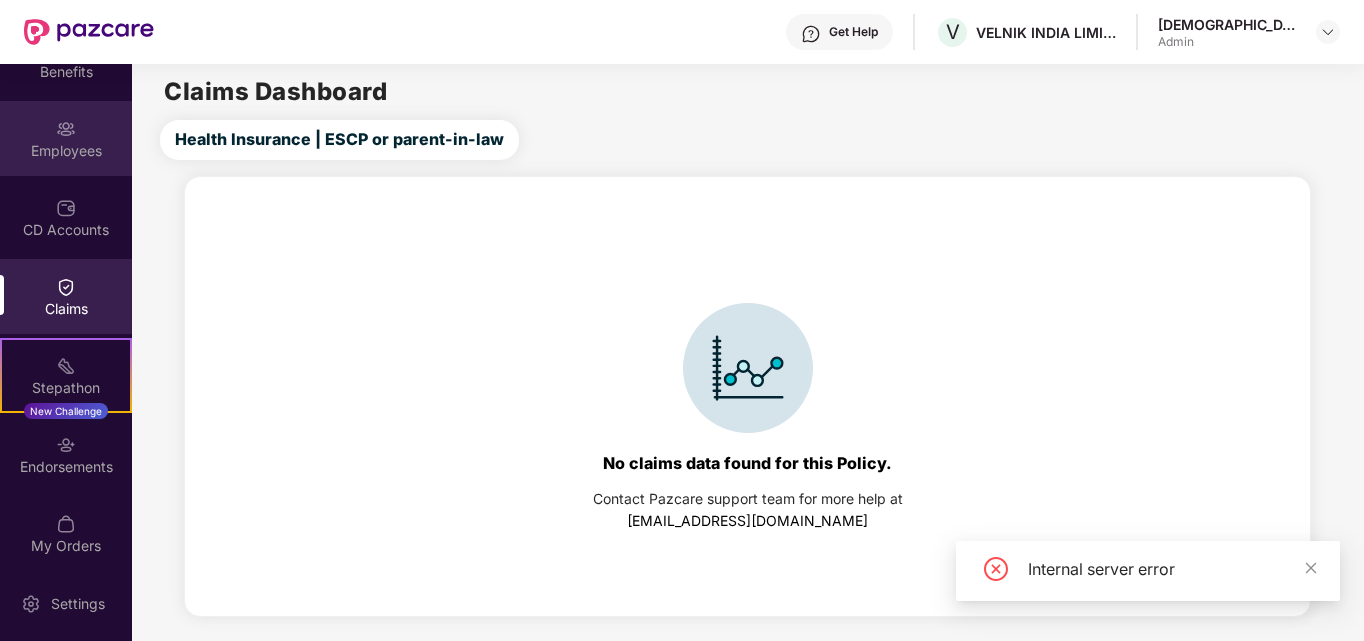 click on "Employees" at bounding box center (66, 151) 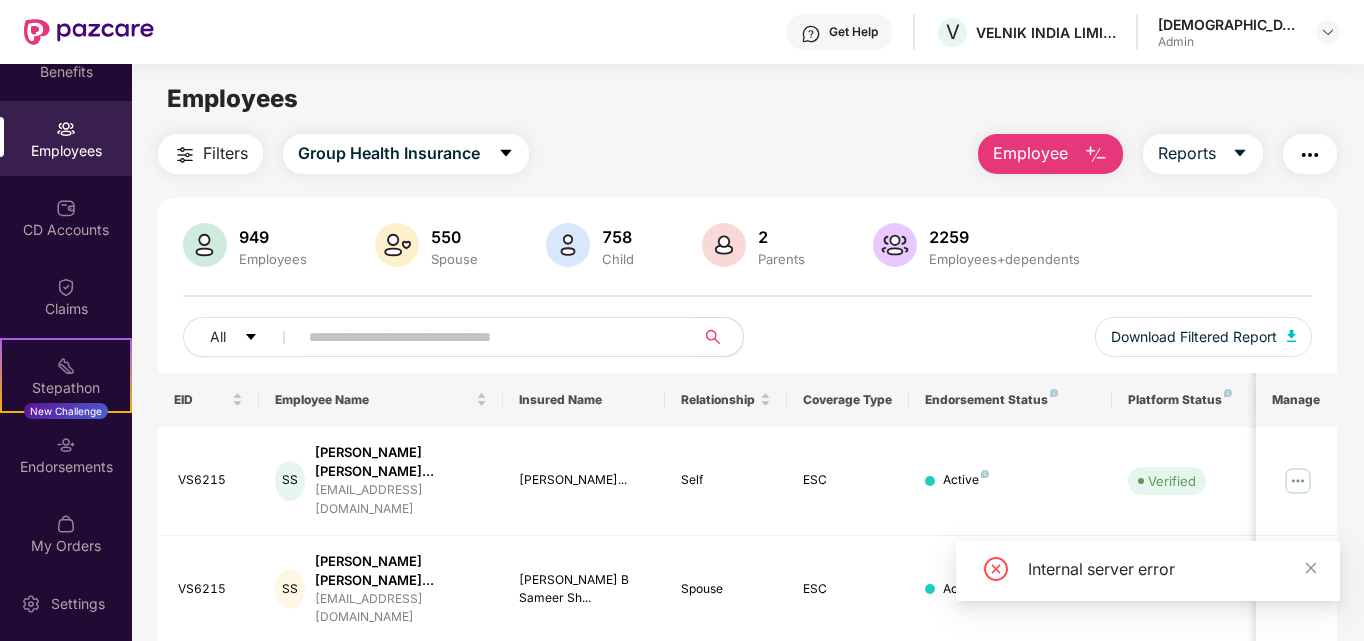 click at bounding box center (488, 337) 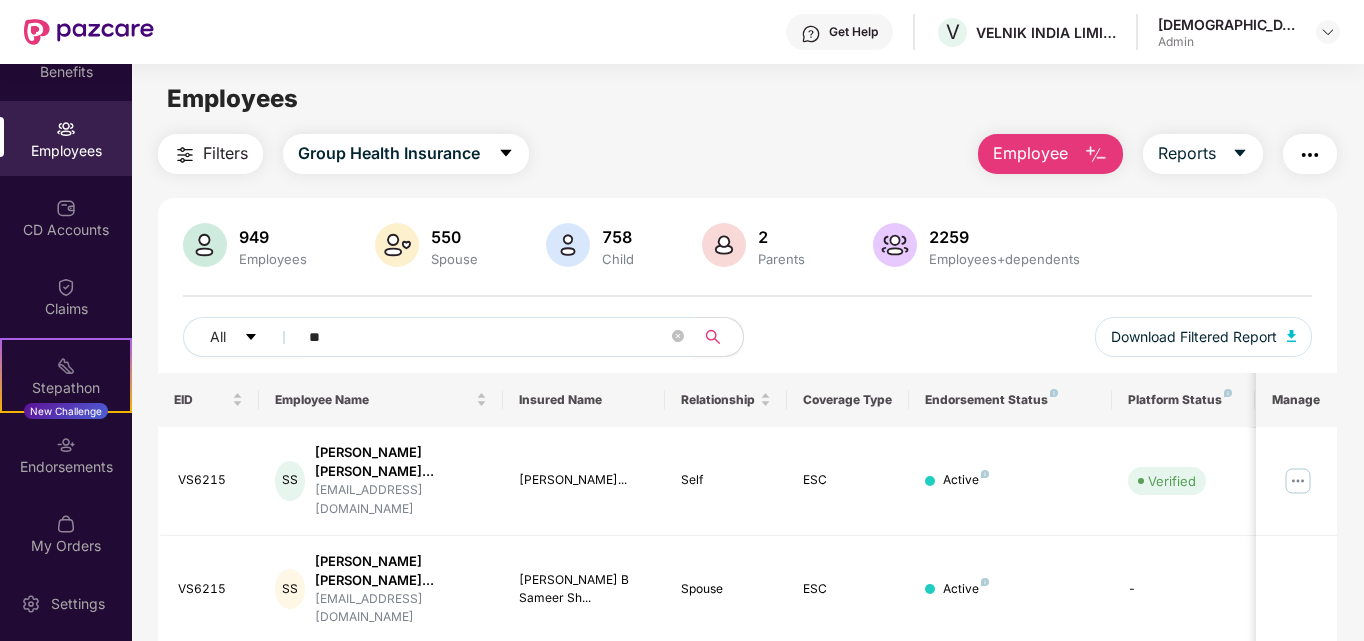 type on "*" 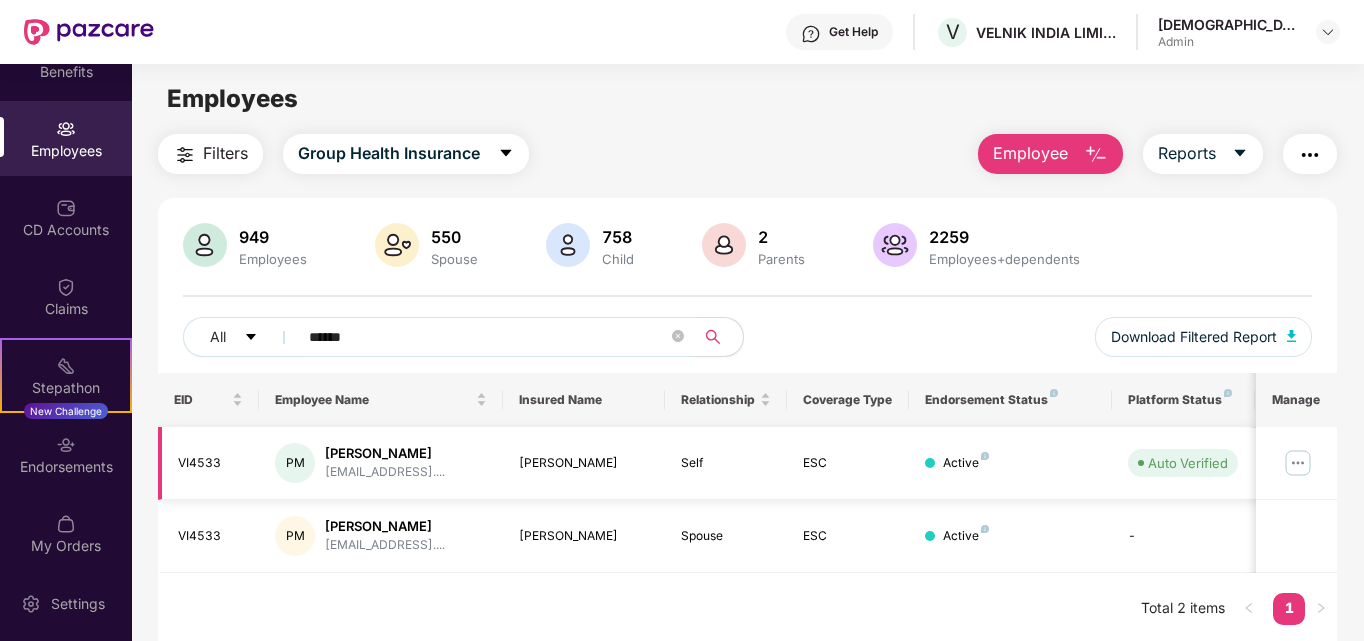 type on "******" 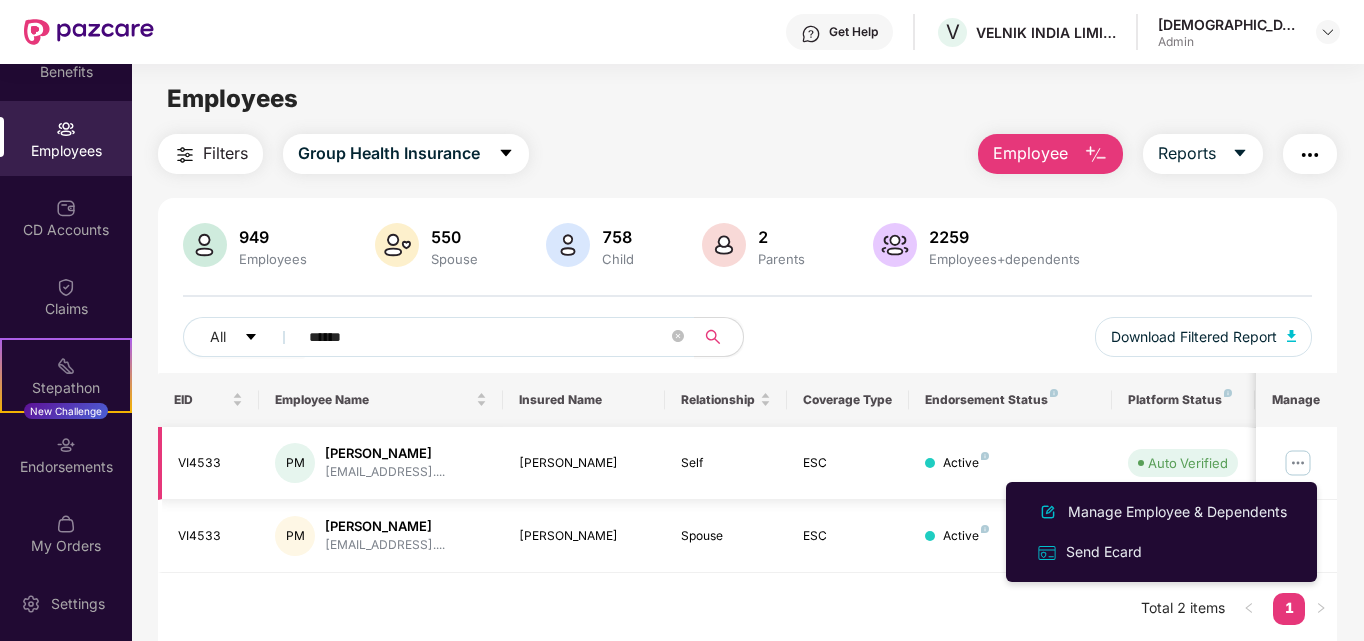 click on "[PERSON_NAME]" at bounding box center [584, 463] 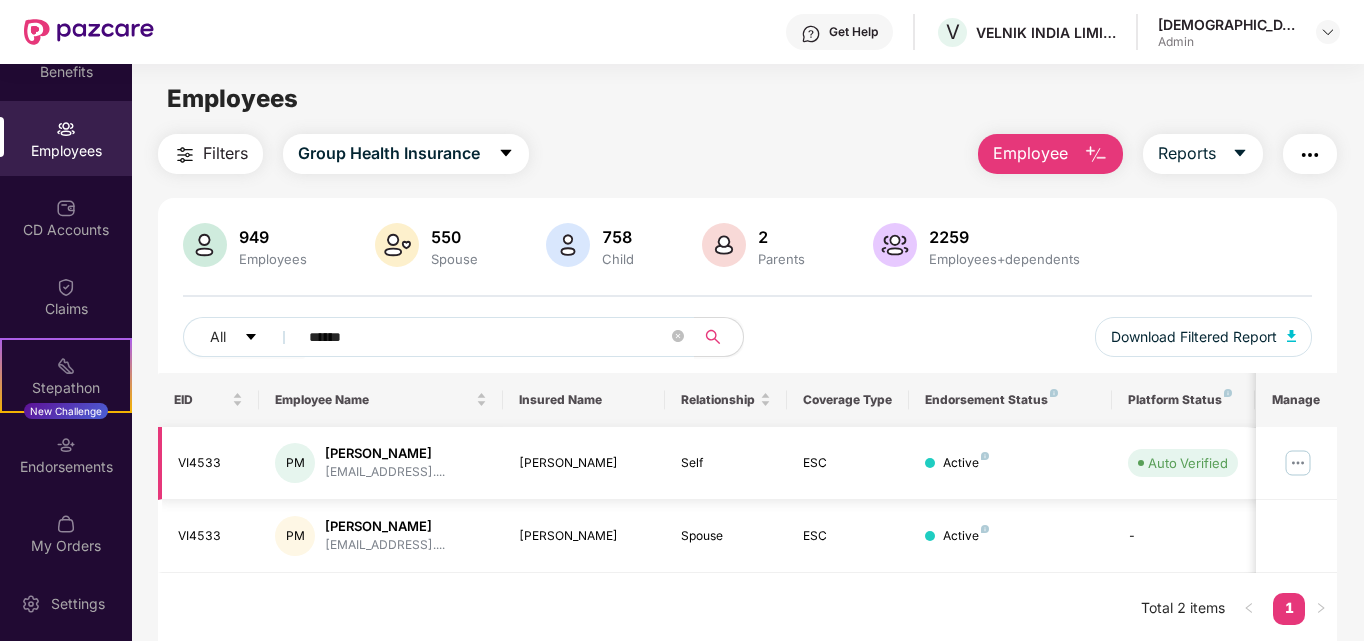 click on "[PERSON_NAME]" at bounding box center [584, 463] 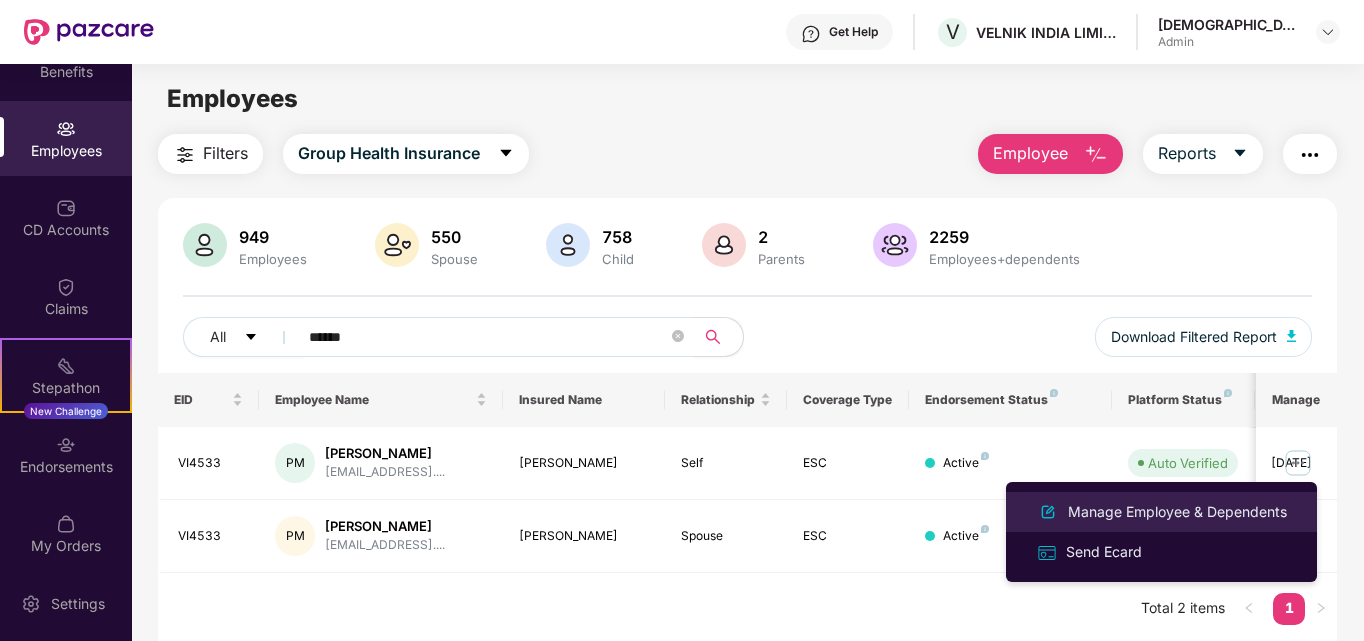 click on "Manage Employee & Dependents" at bounding box center (1177, 512) 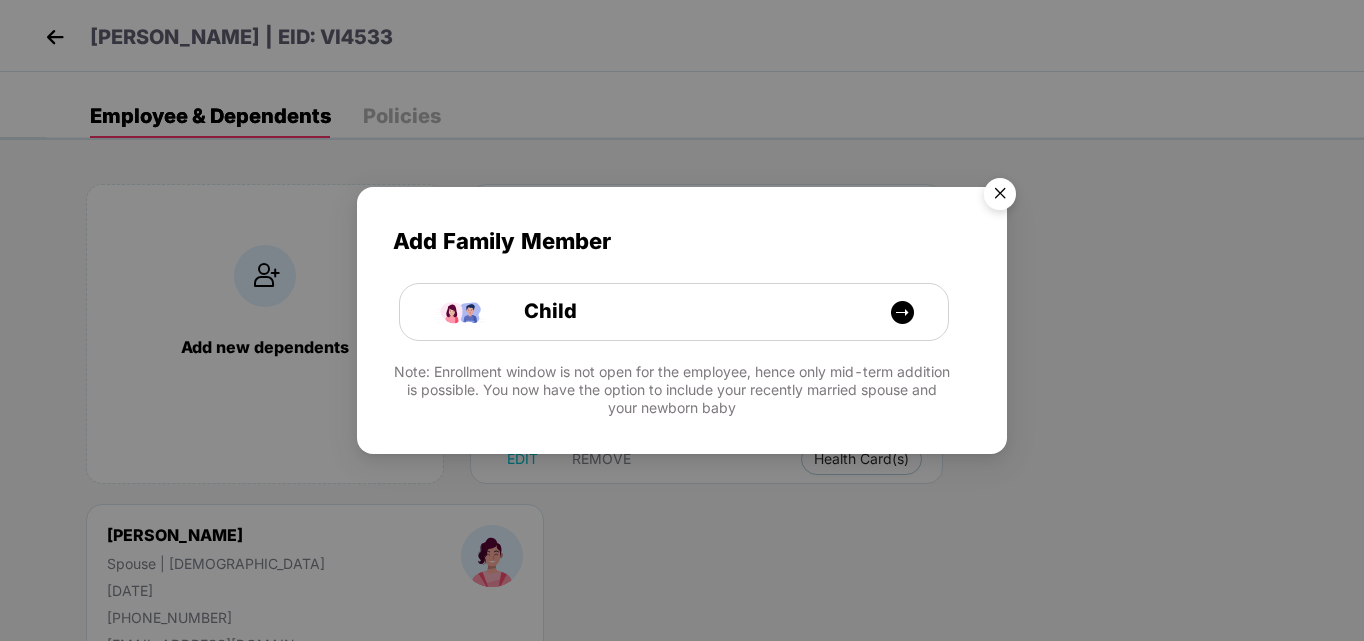 click at bounding box center [1000, 197] 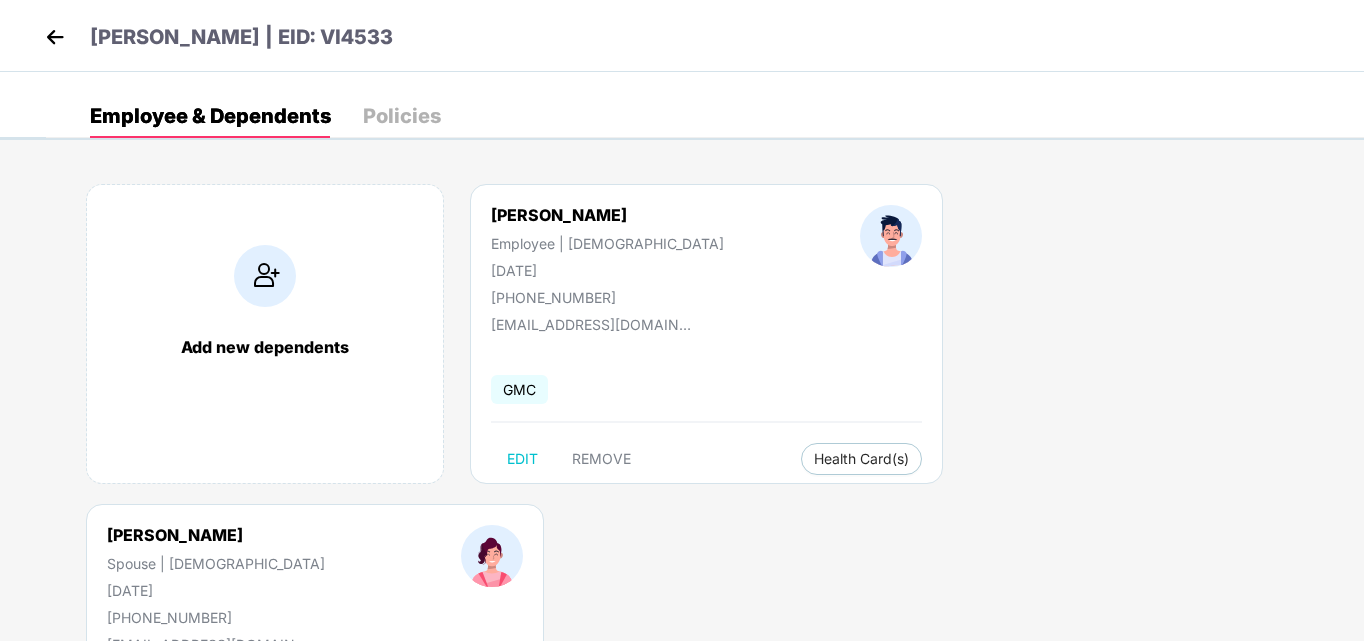 click on "Policies" at bounding box center [402, 116] 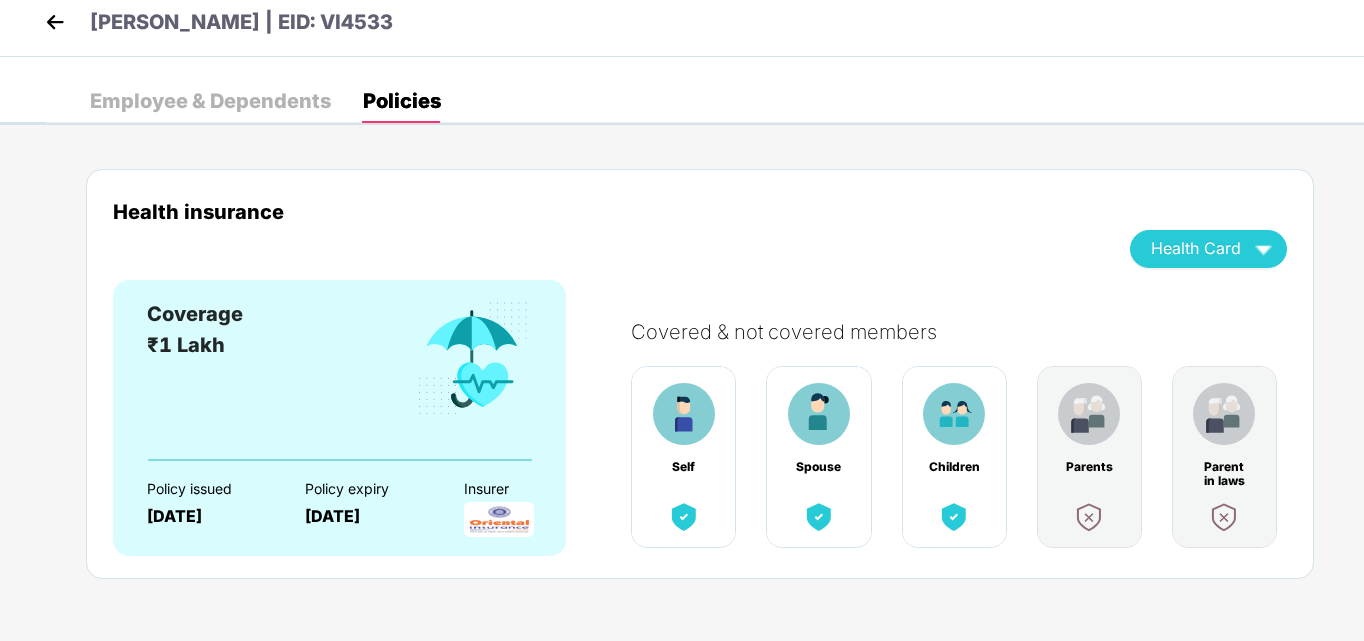 scroll, scrollTop: 19, scrollLeft: 0, axis: vertical 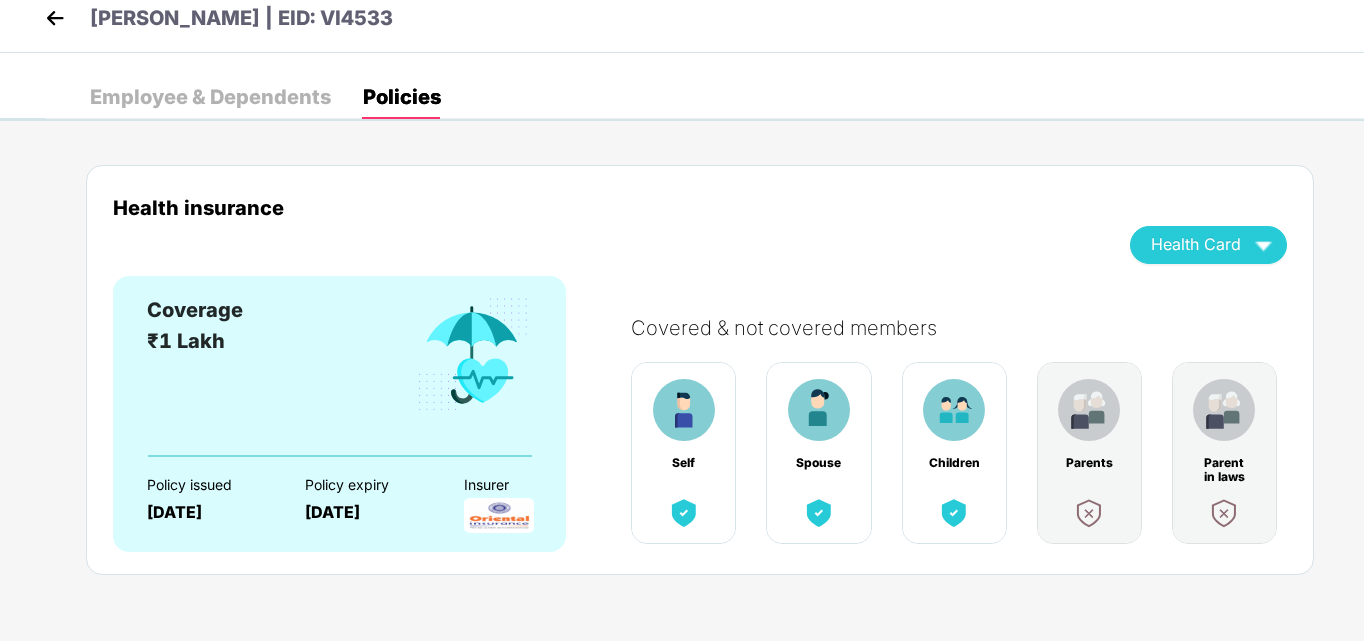 click on "Employee & Dependents" at bounding box center [210, 97] 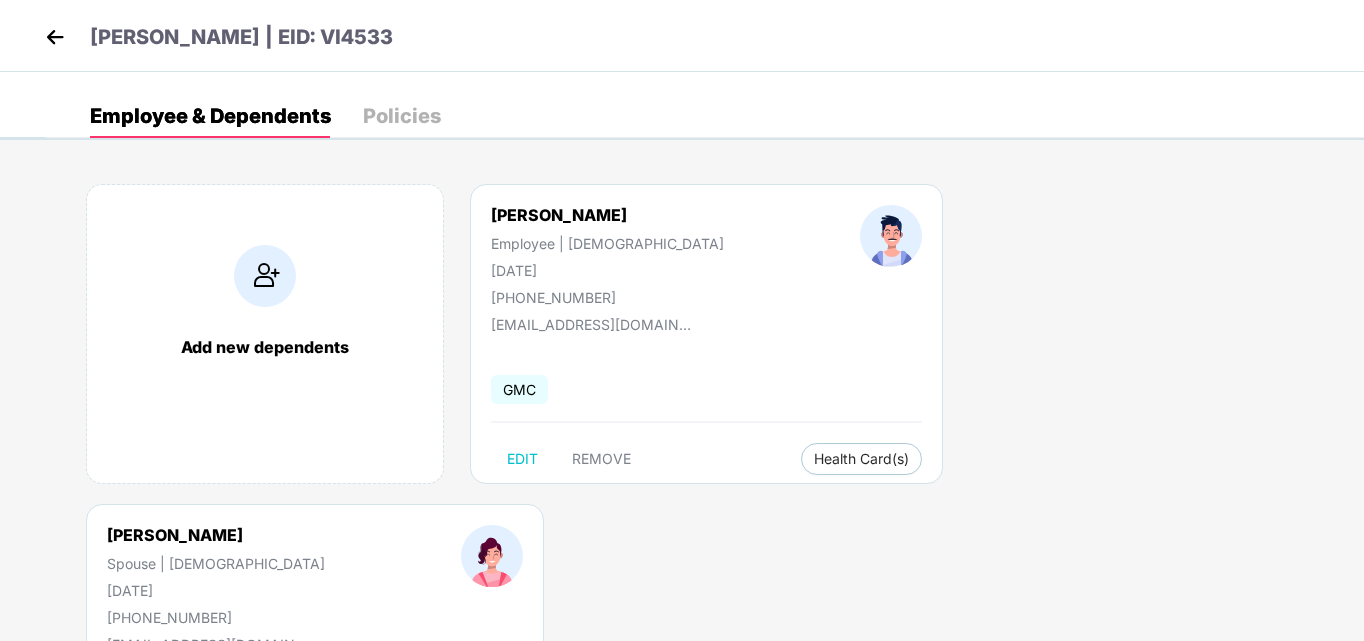 click on "Policies" at bounding box center [402, 116] 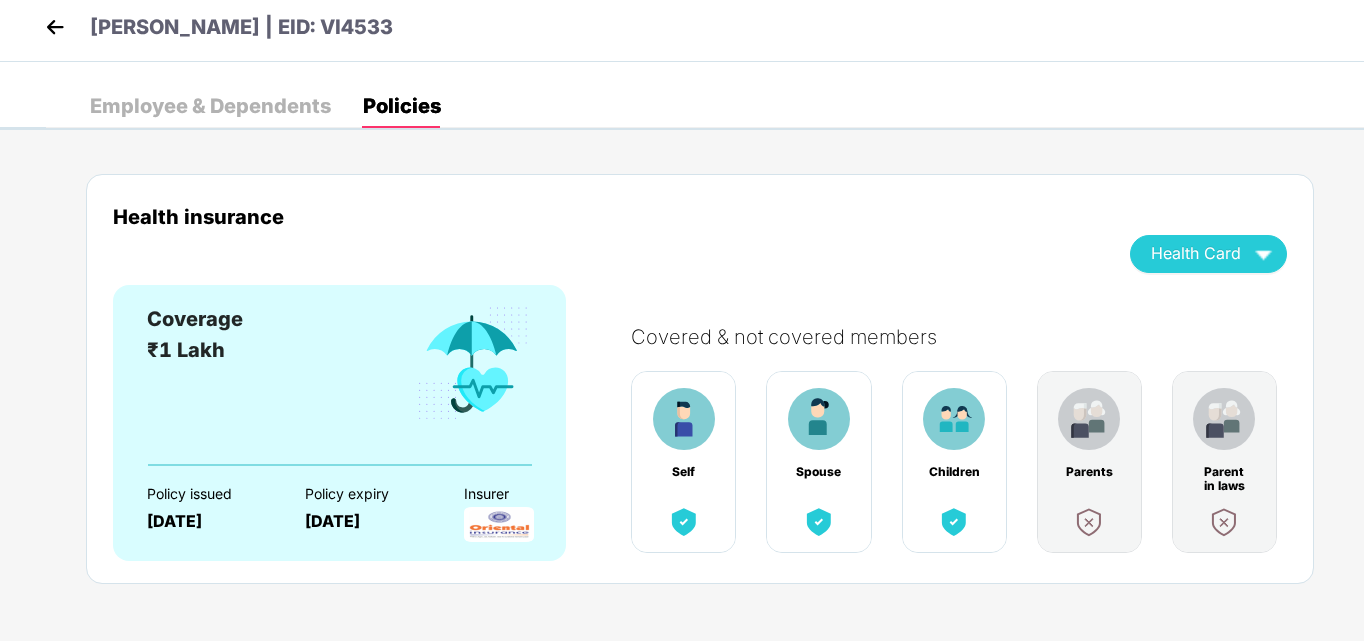 scroll, scrollTop: 19, scrollLeft: 0, axis: vertical 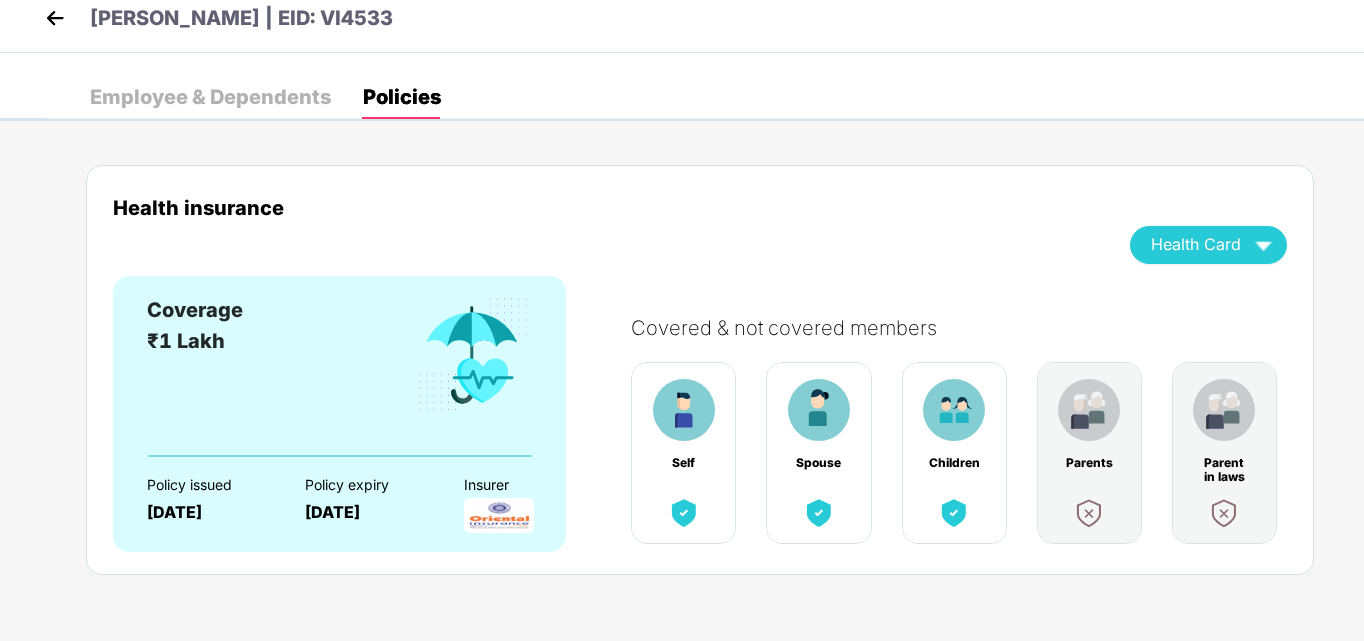 click on "Employee & Dependents" at bounding box center [210, 97] 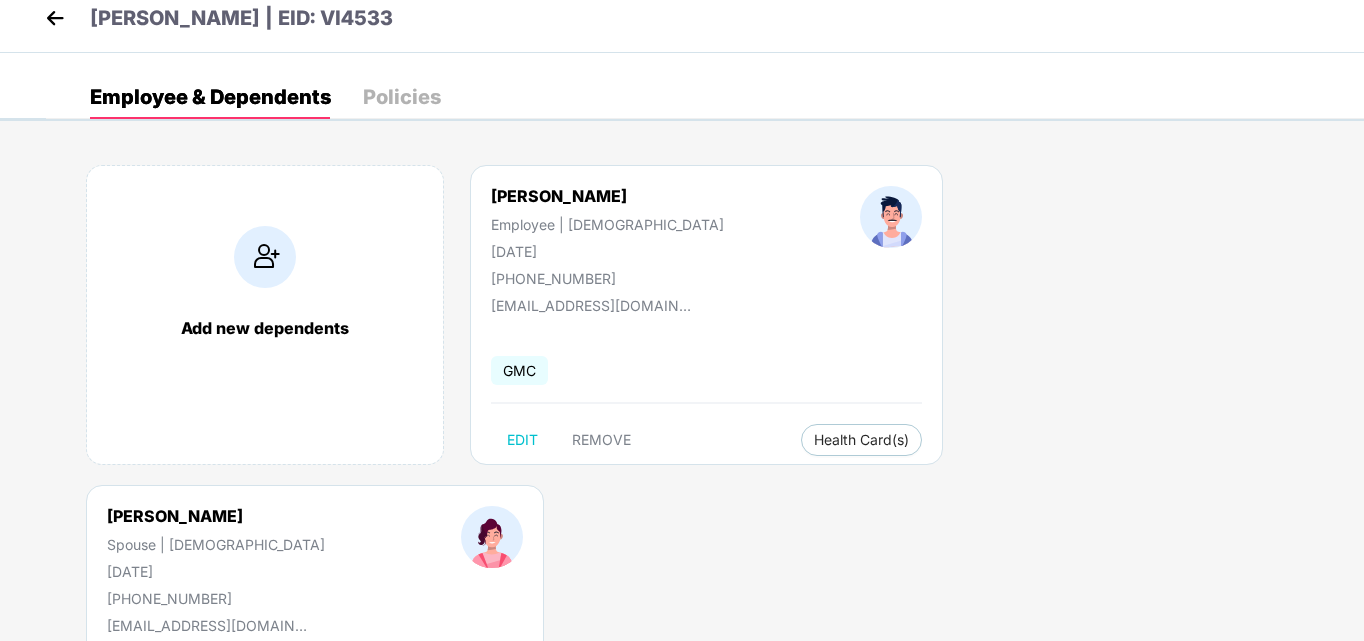 scroll, scrollTop: 0, scrollLeft: 0, axis: both 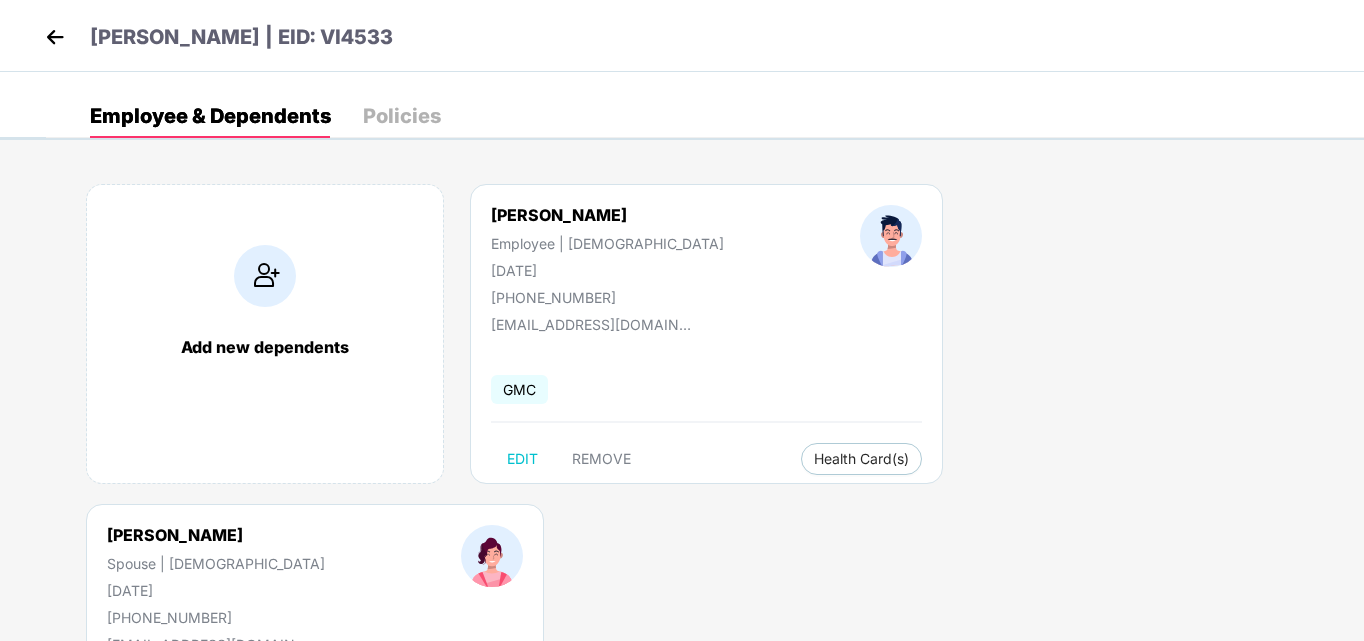 click at bounding box center (55, 37) 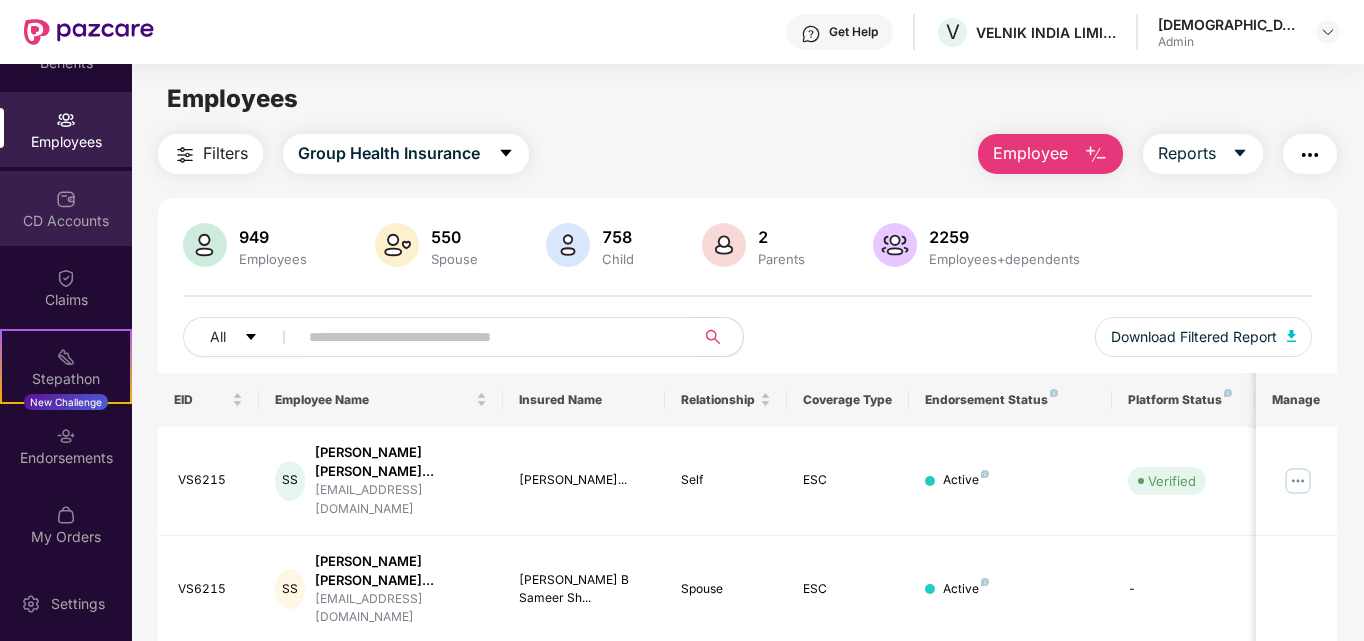 scroll, scrollTop: 109, scrollLeft: 0, axis: vertical 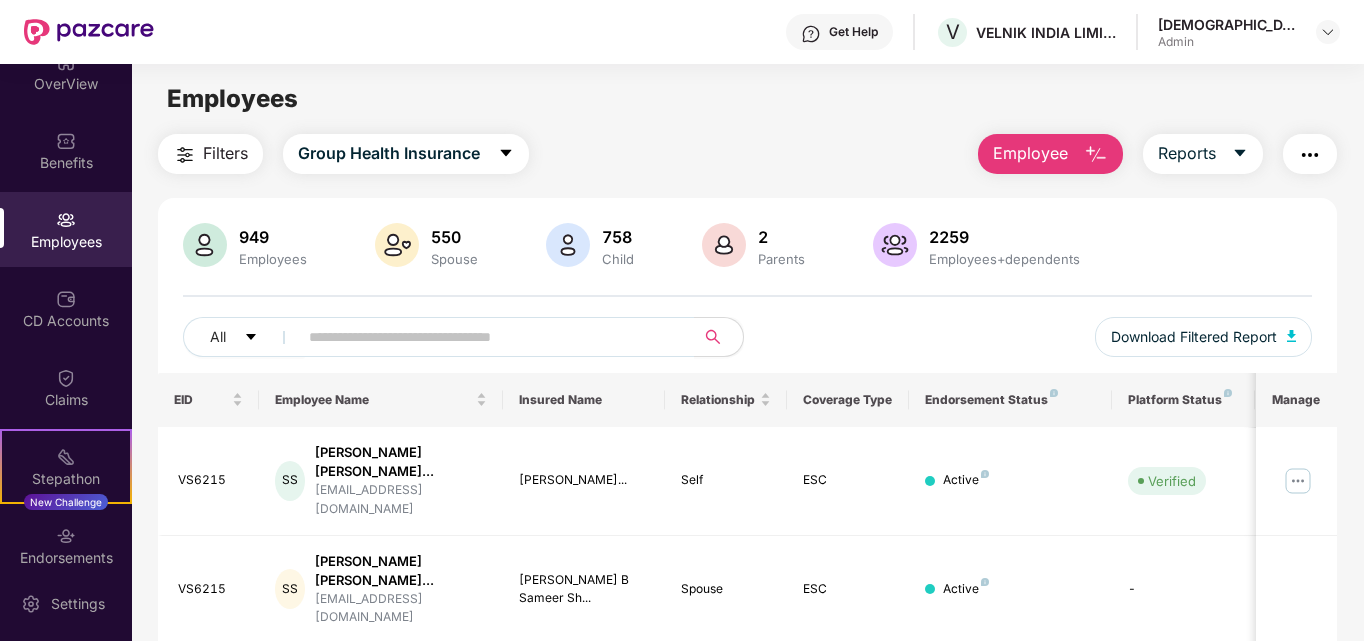 click on "Employees" at bounding box center (66, 229) 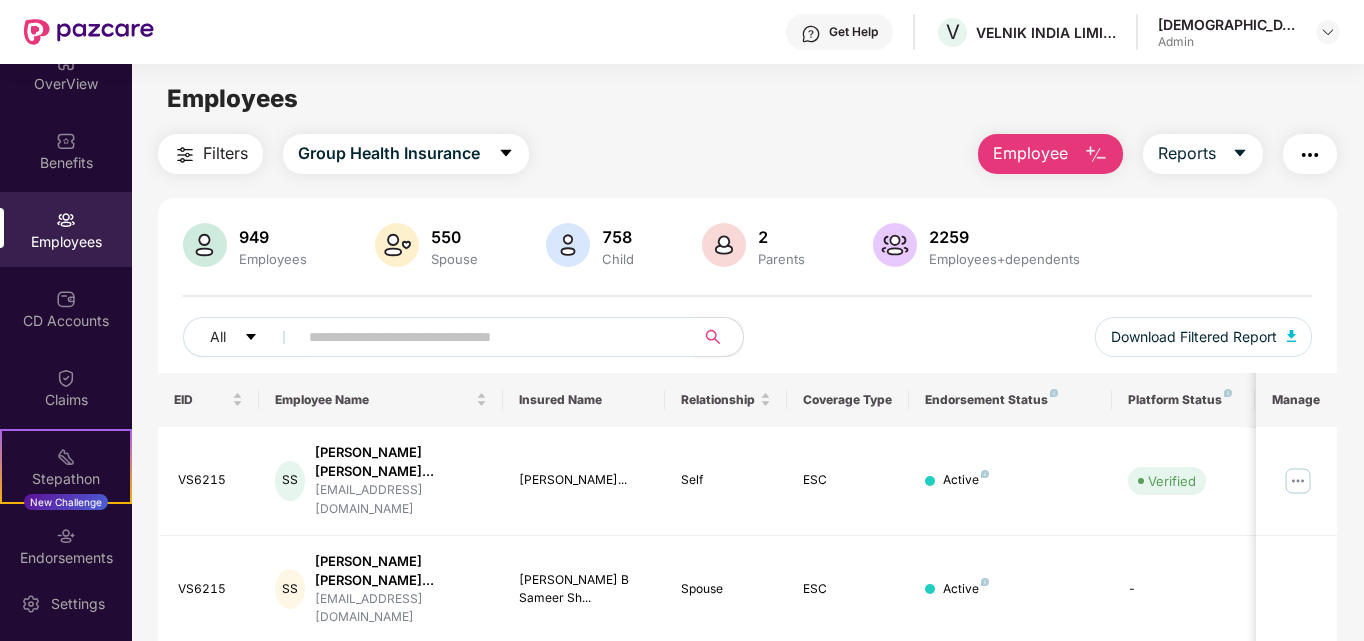 click at bounding box center (488, 337) 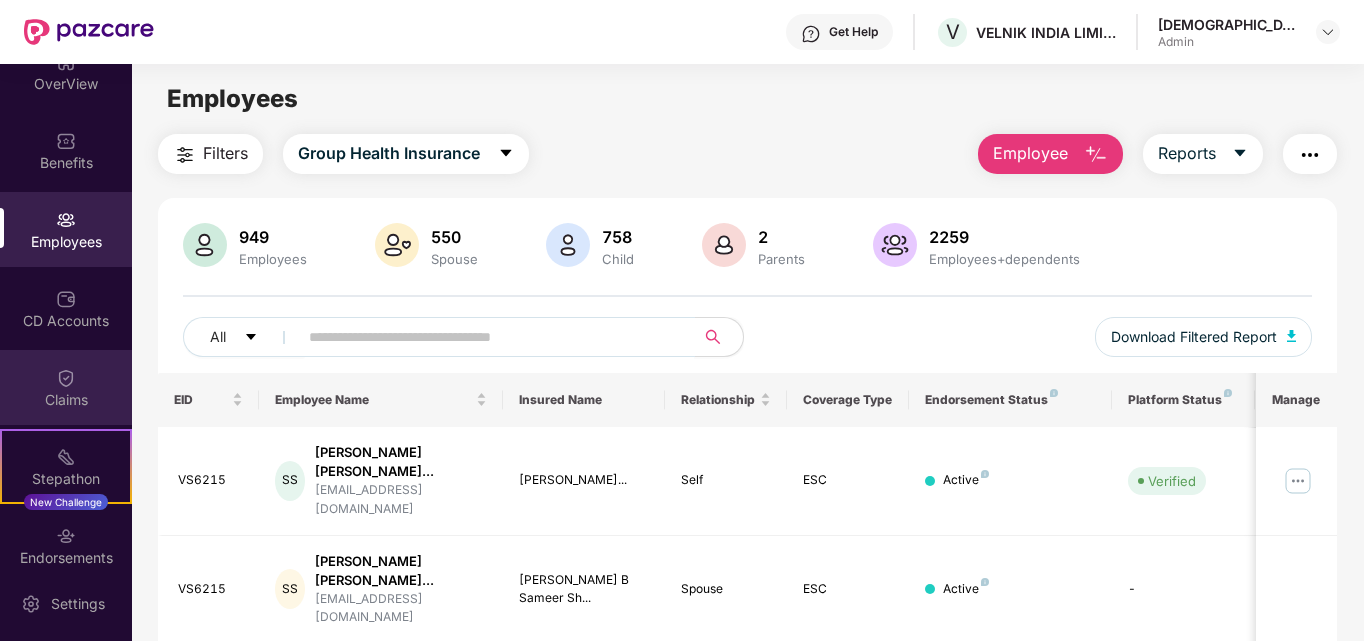 click on "Claims" at bounding box center (66, 400) 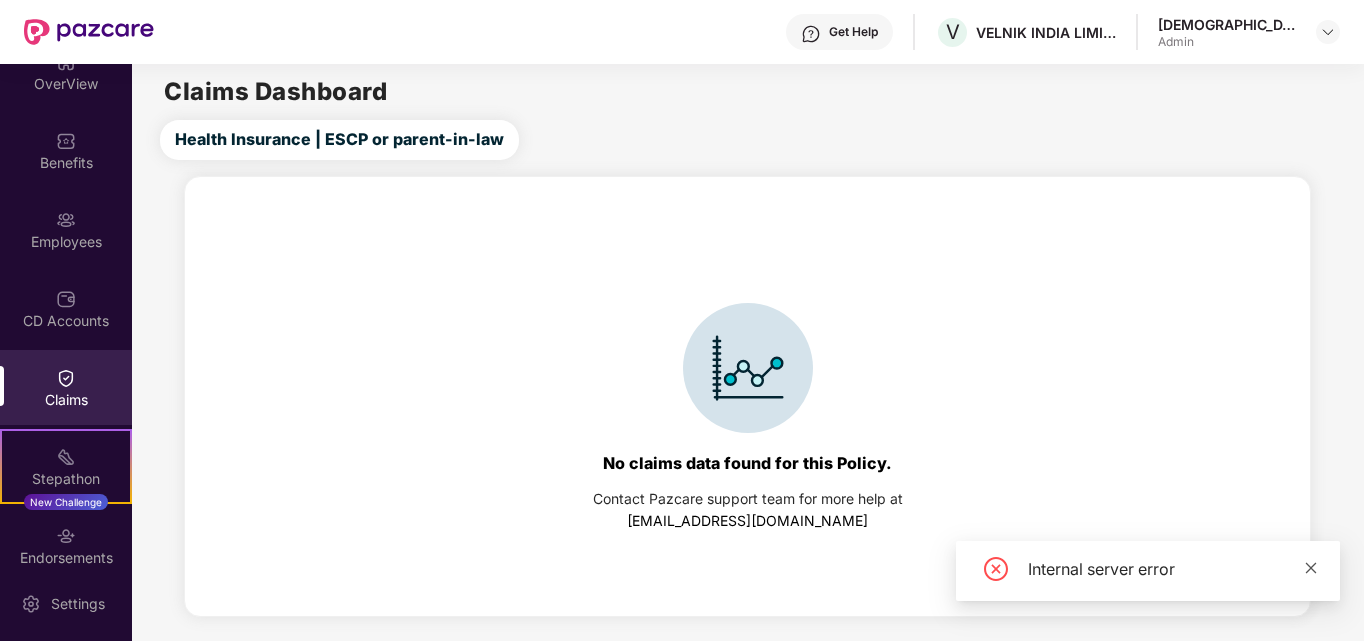 click 